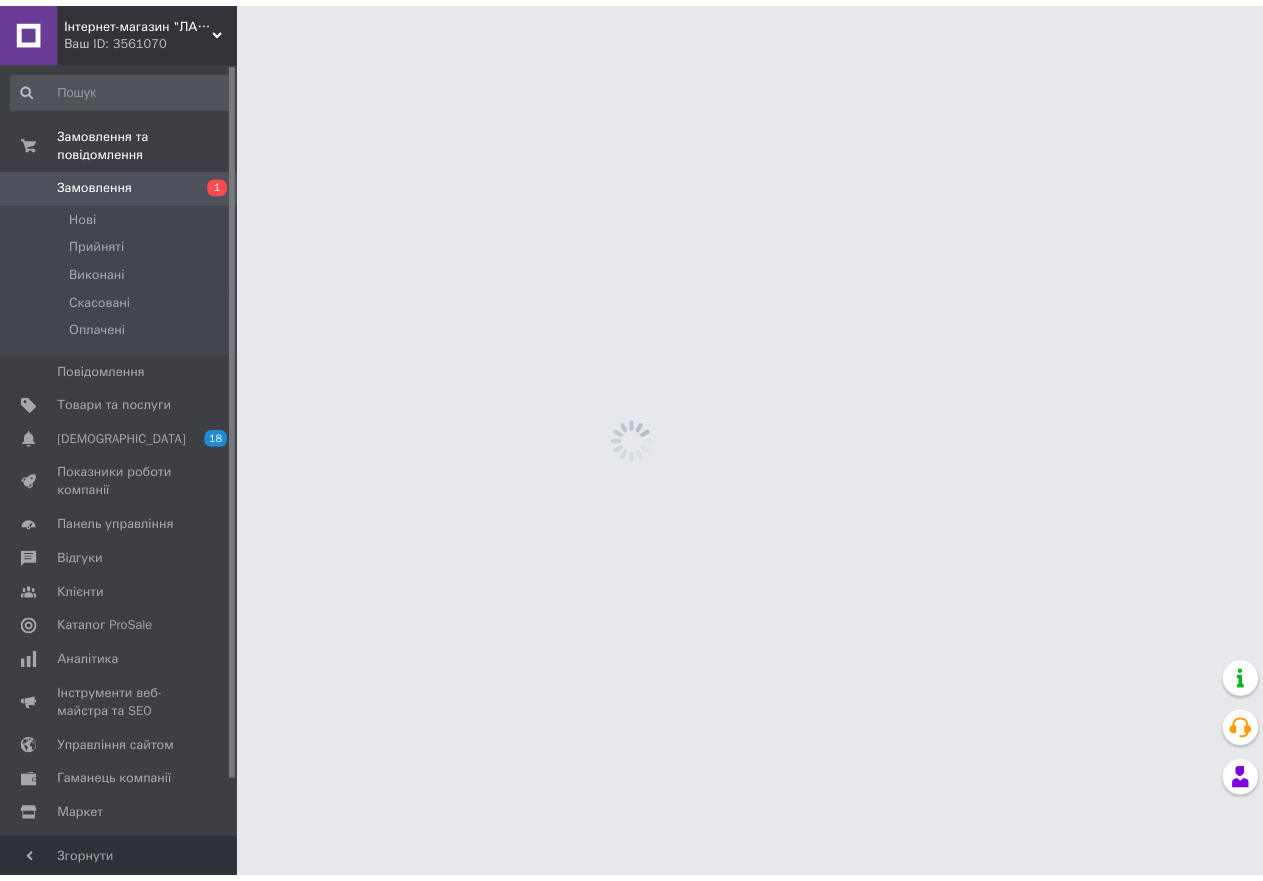 scroll, scrollTop: 0, scrollLeft: 0, axis: both 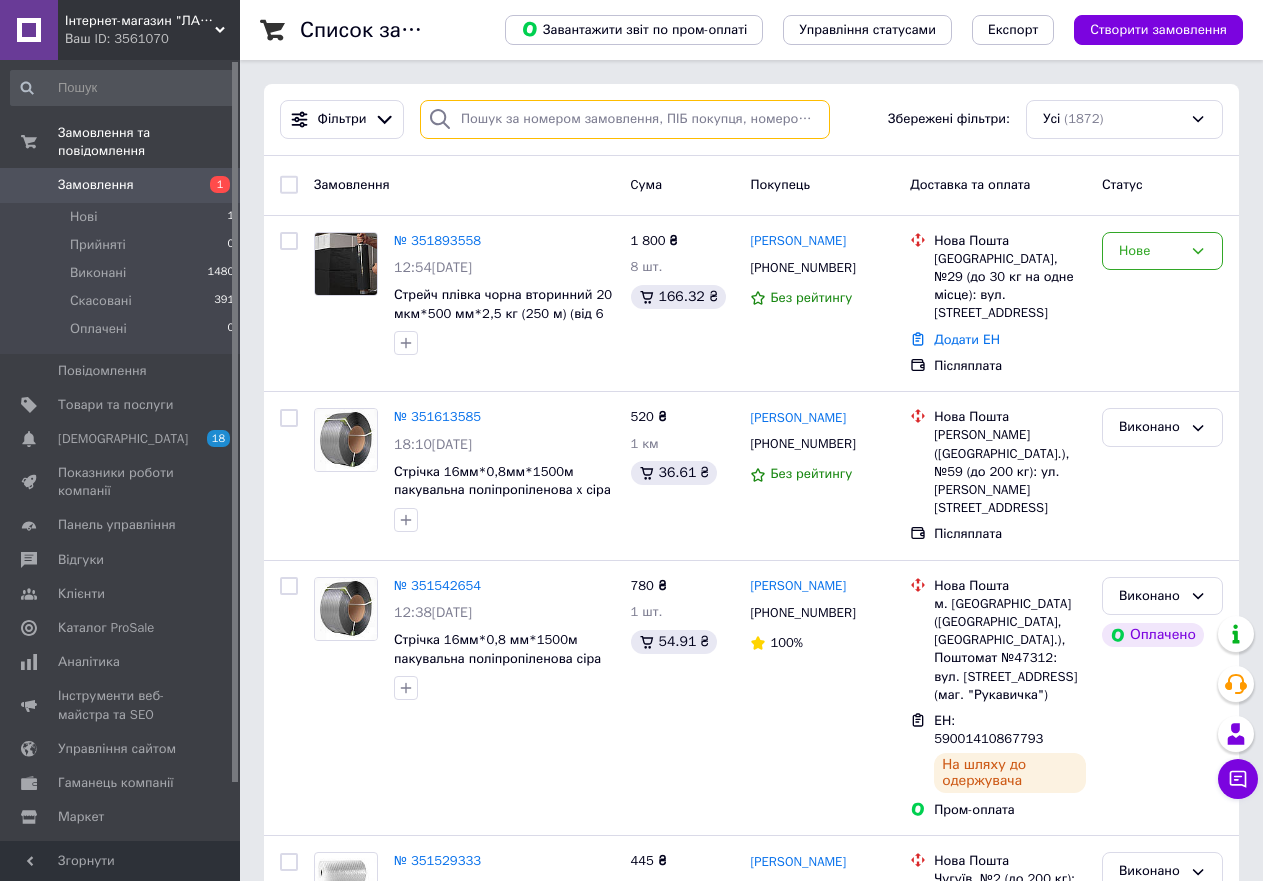 click at bounding box center (625, 119) 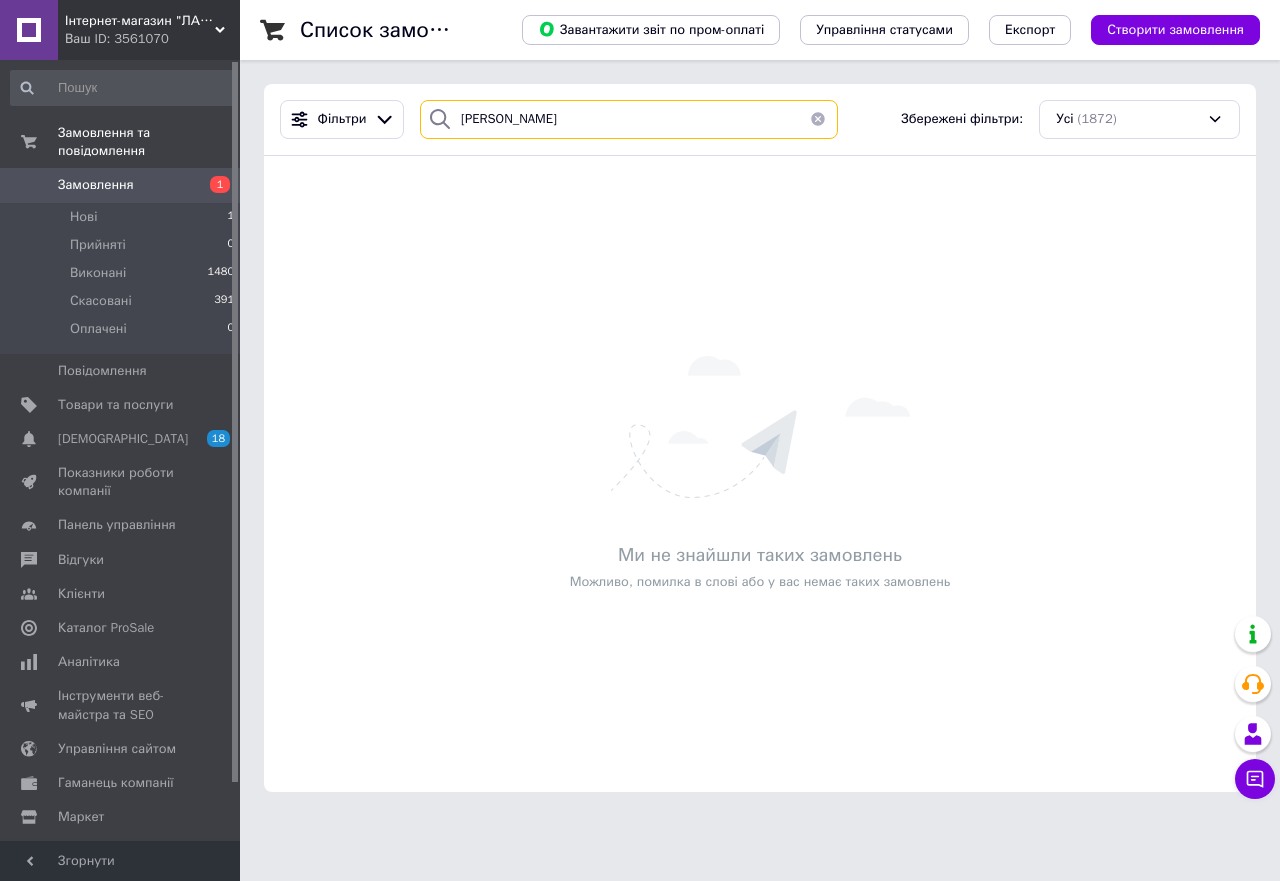 type on "павловський" 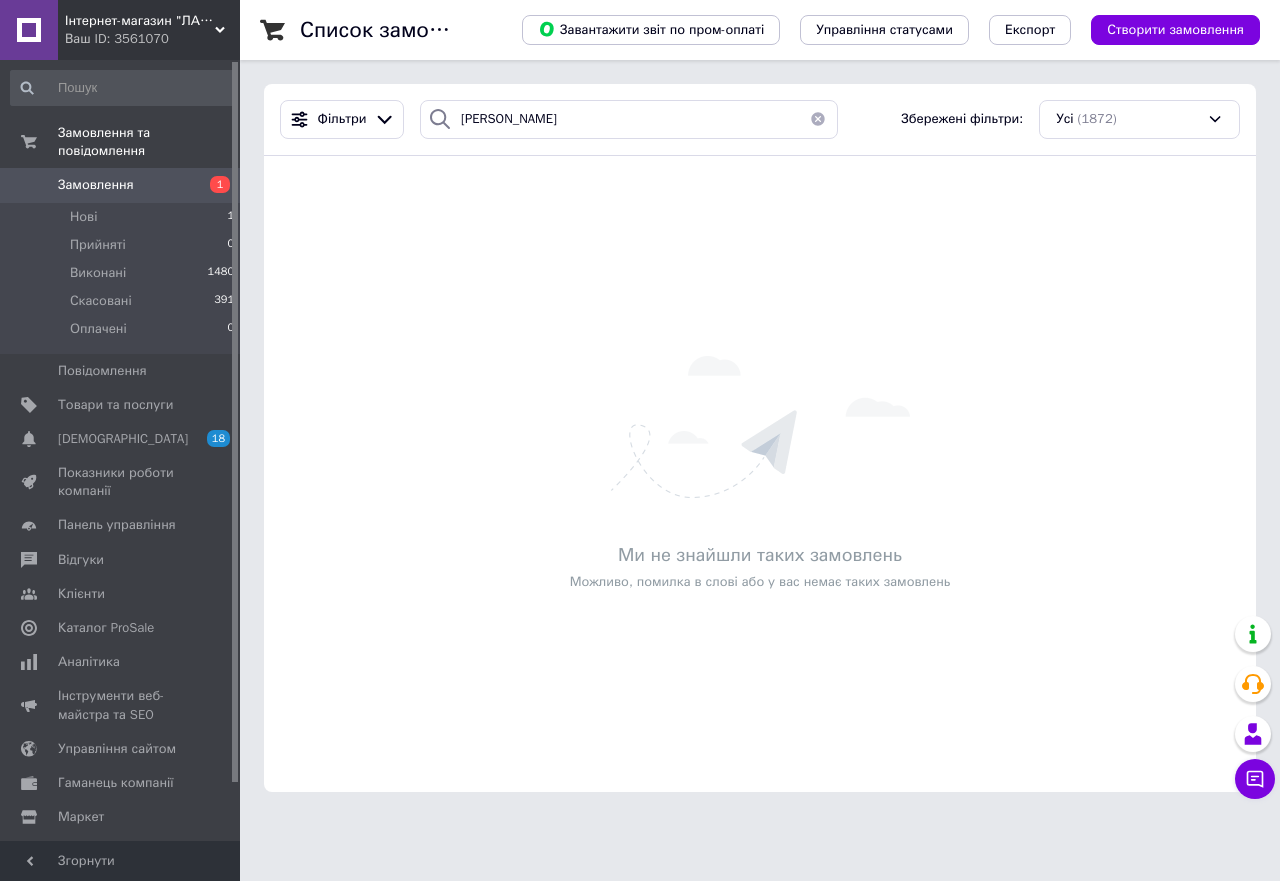 click at bounding box center [818, 119] 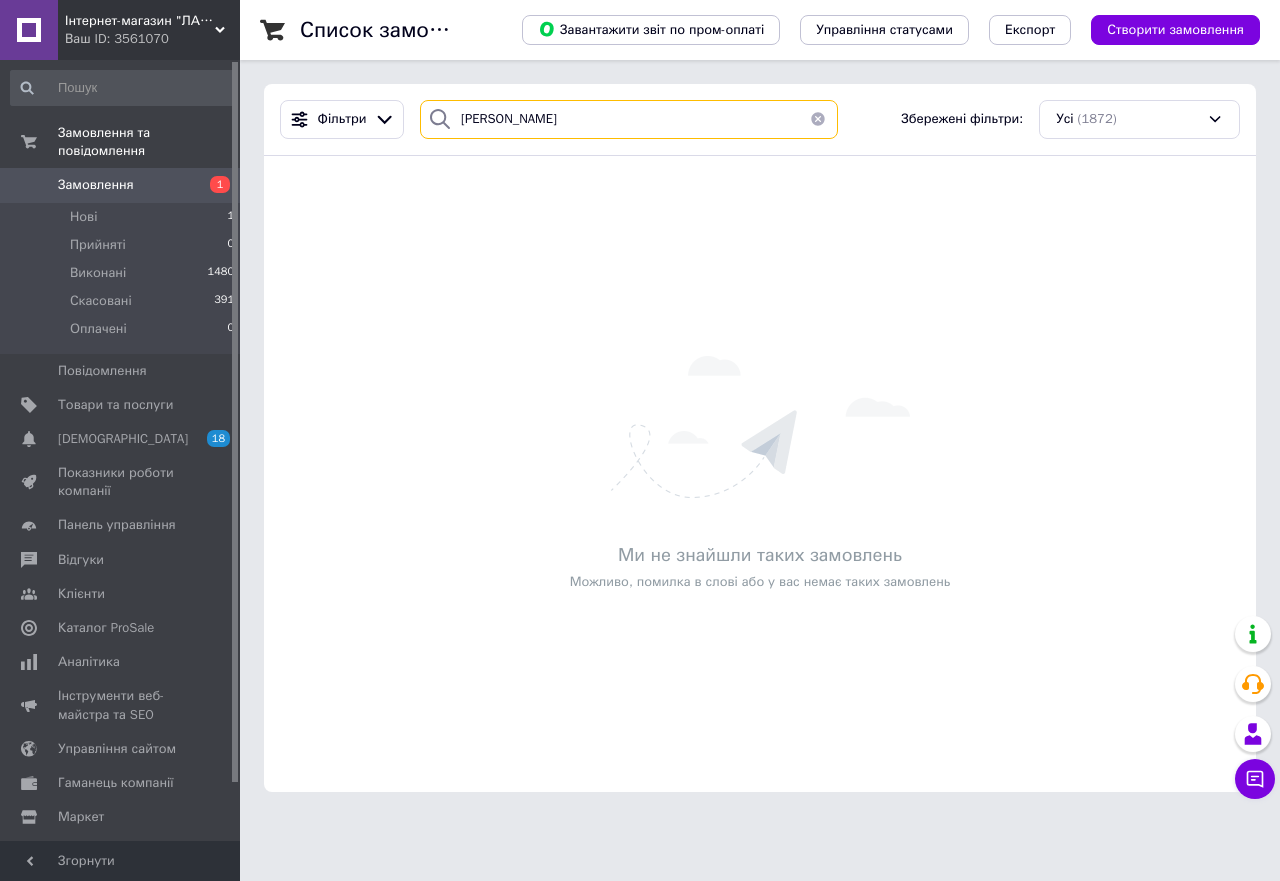 type 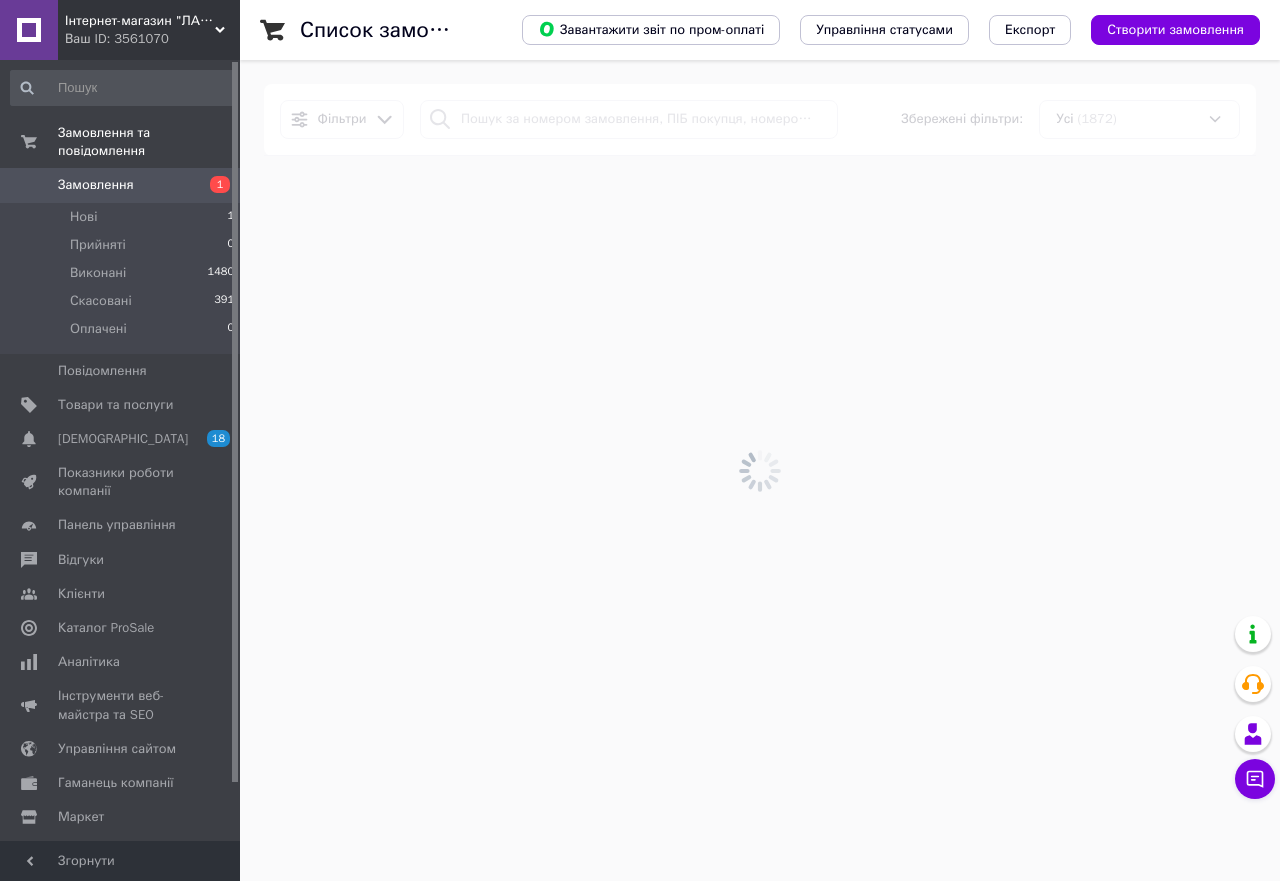 click 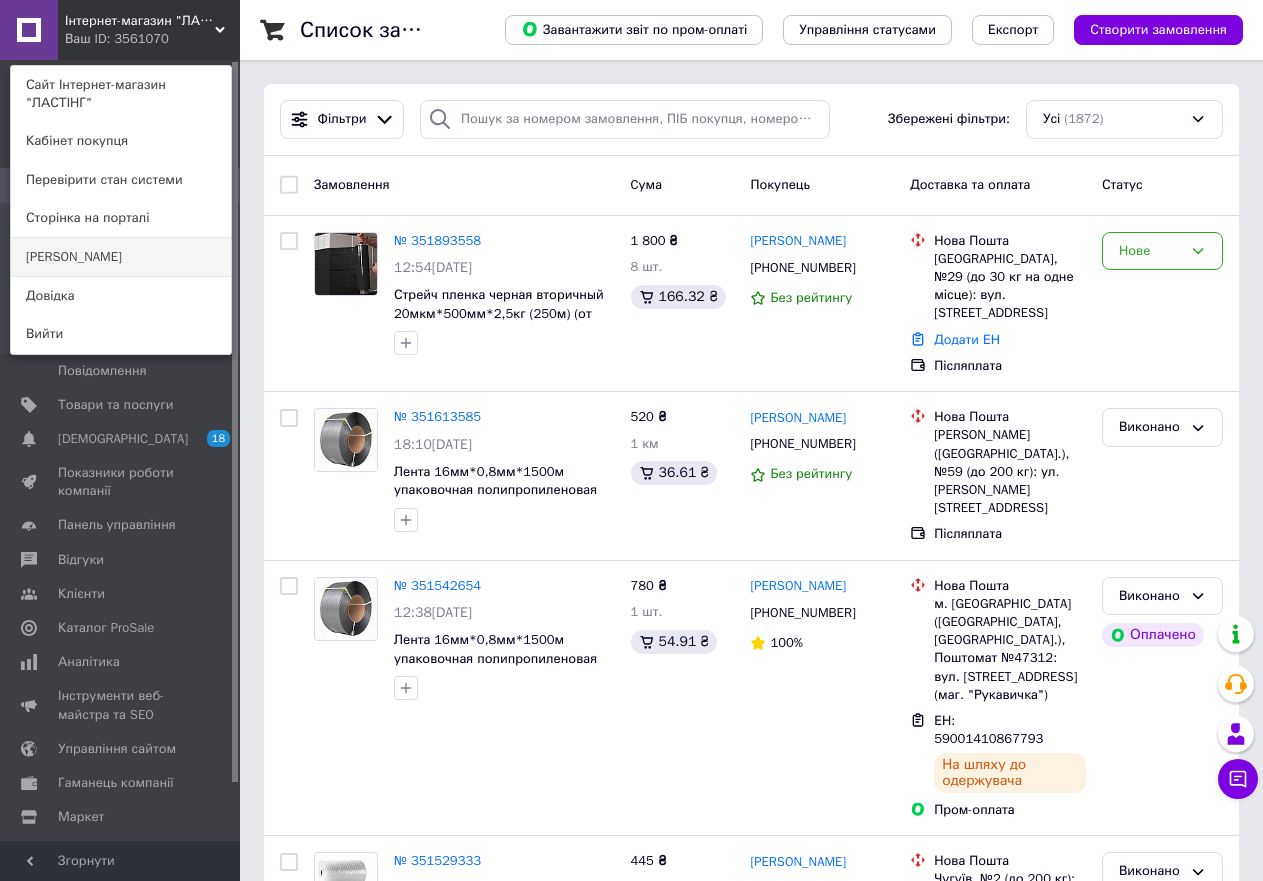 click on "[PERSON_NAME]" at bounding box center [121, 257] 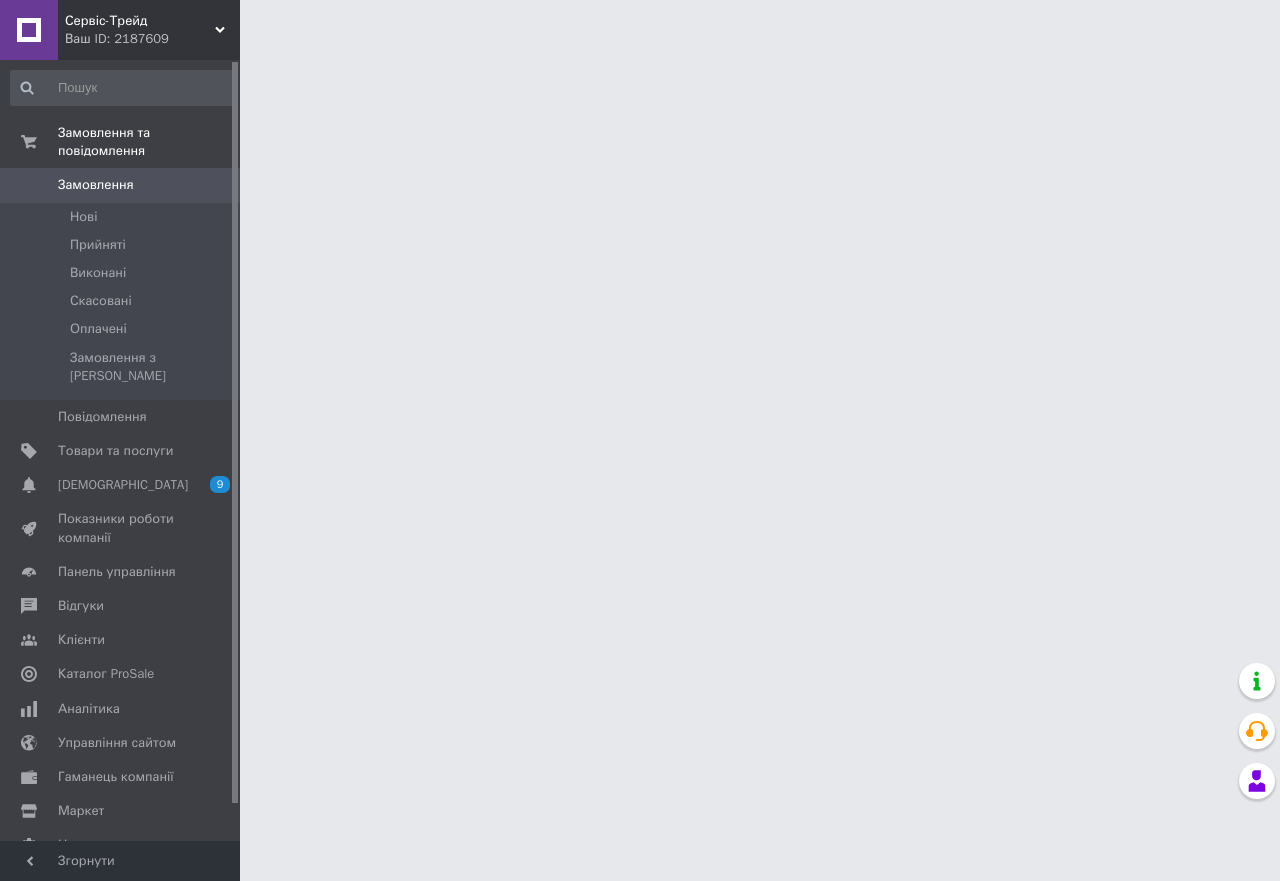 scroll, scrollTop: 0, scrollLeft: 0, axis: both 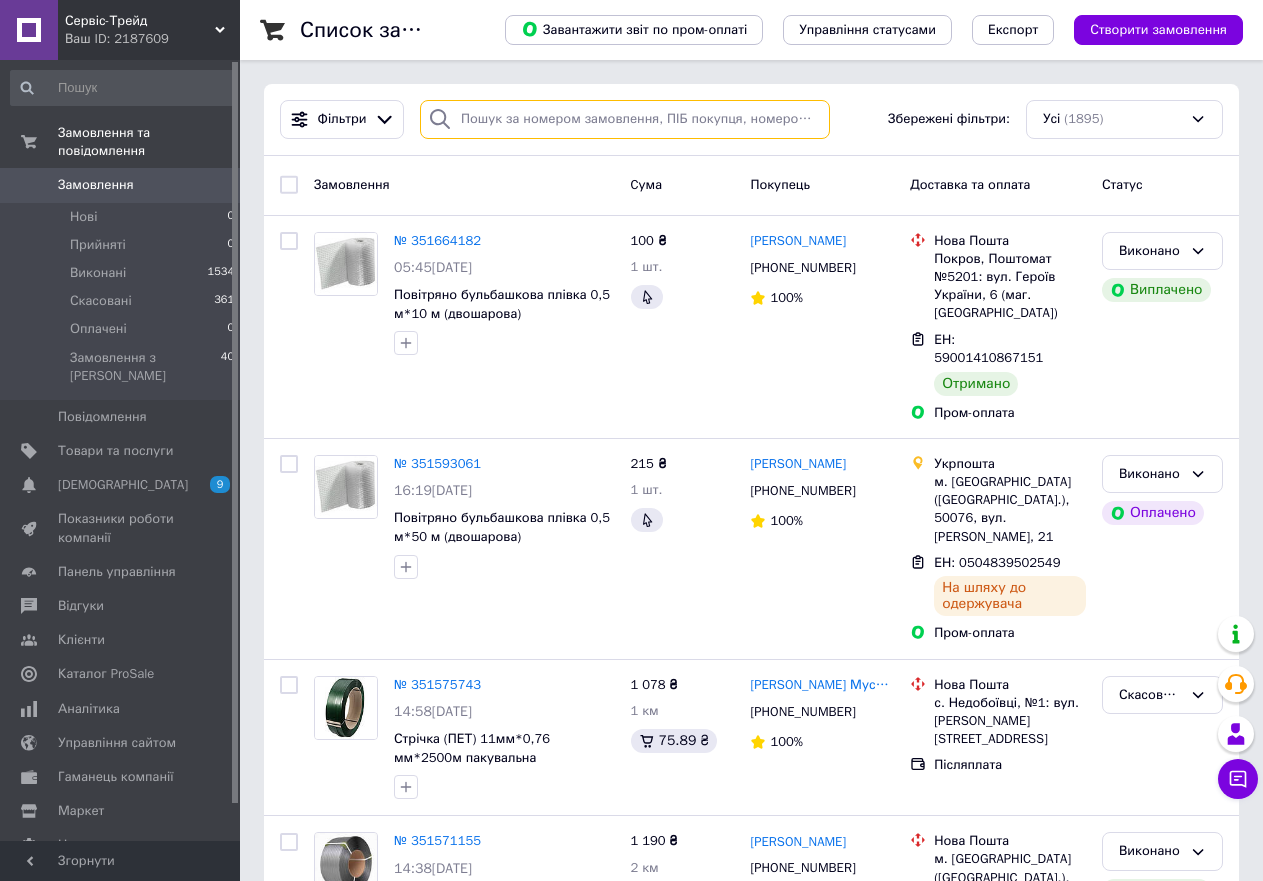 click at bounding box center [625, 119] 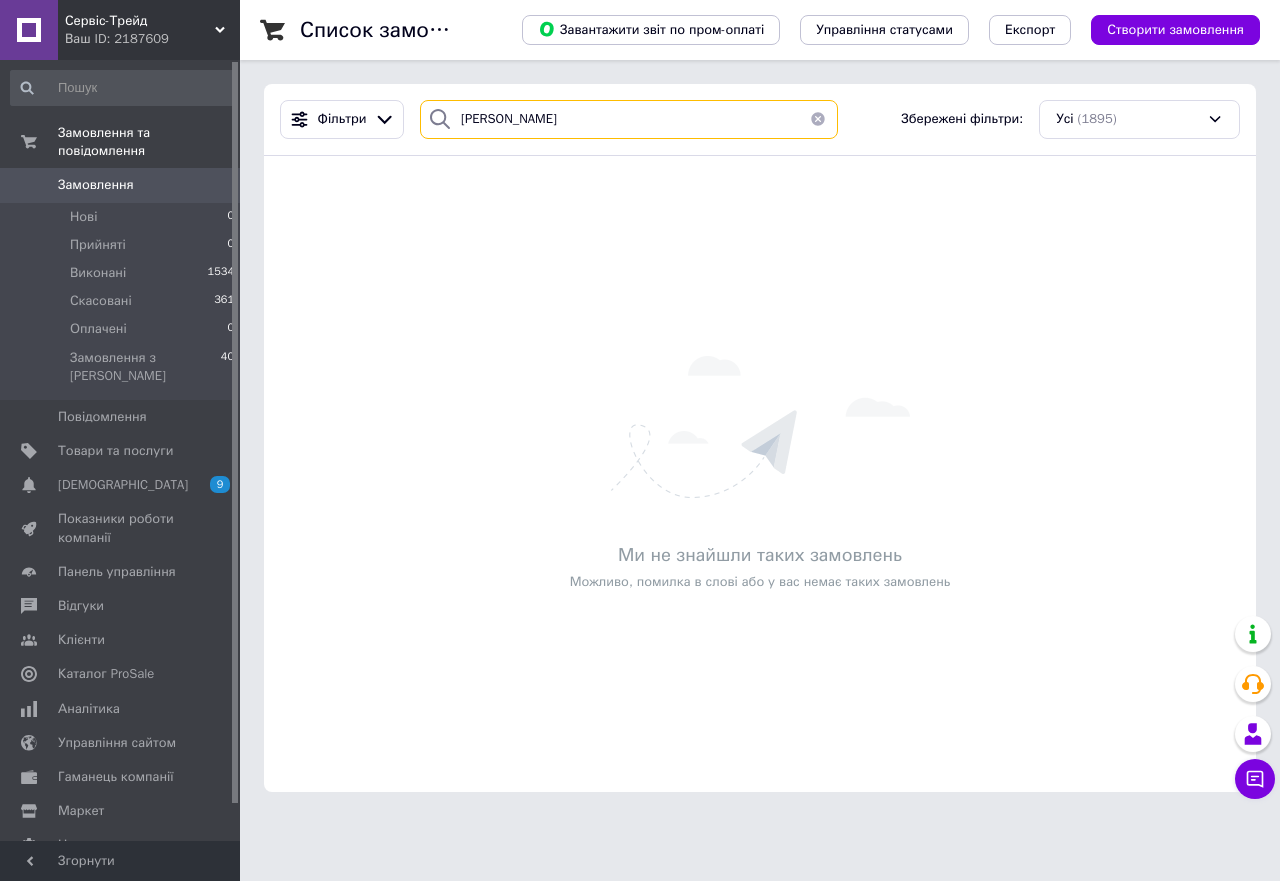 click on "павловський" at bounding box center (629, 119) 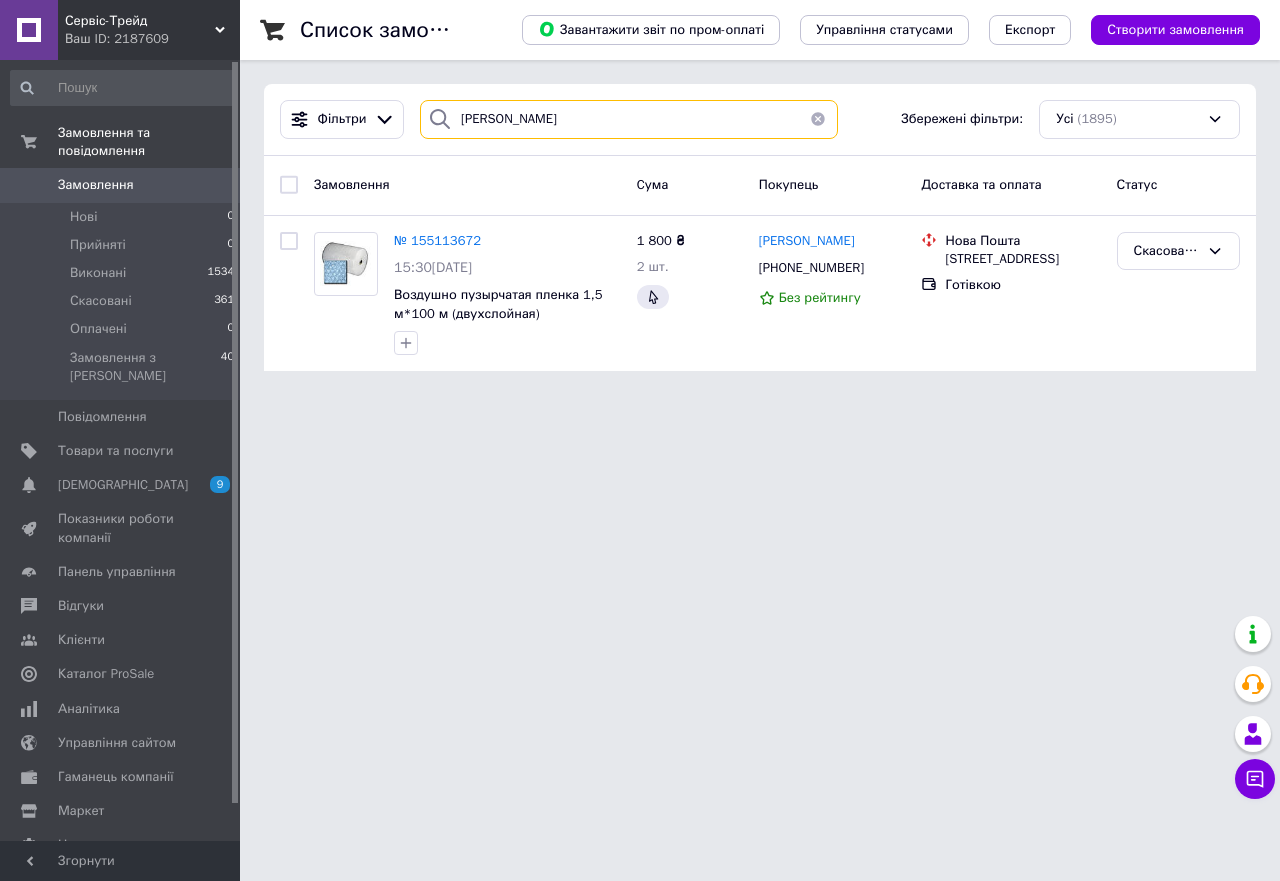 type on "павловский" 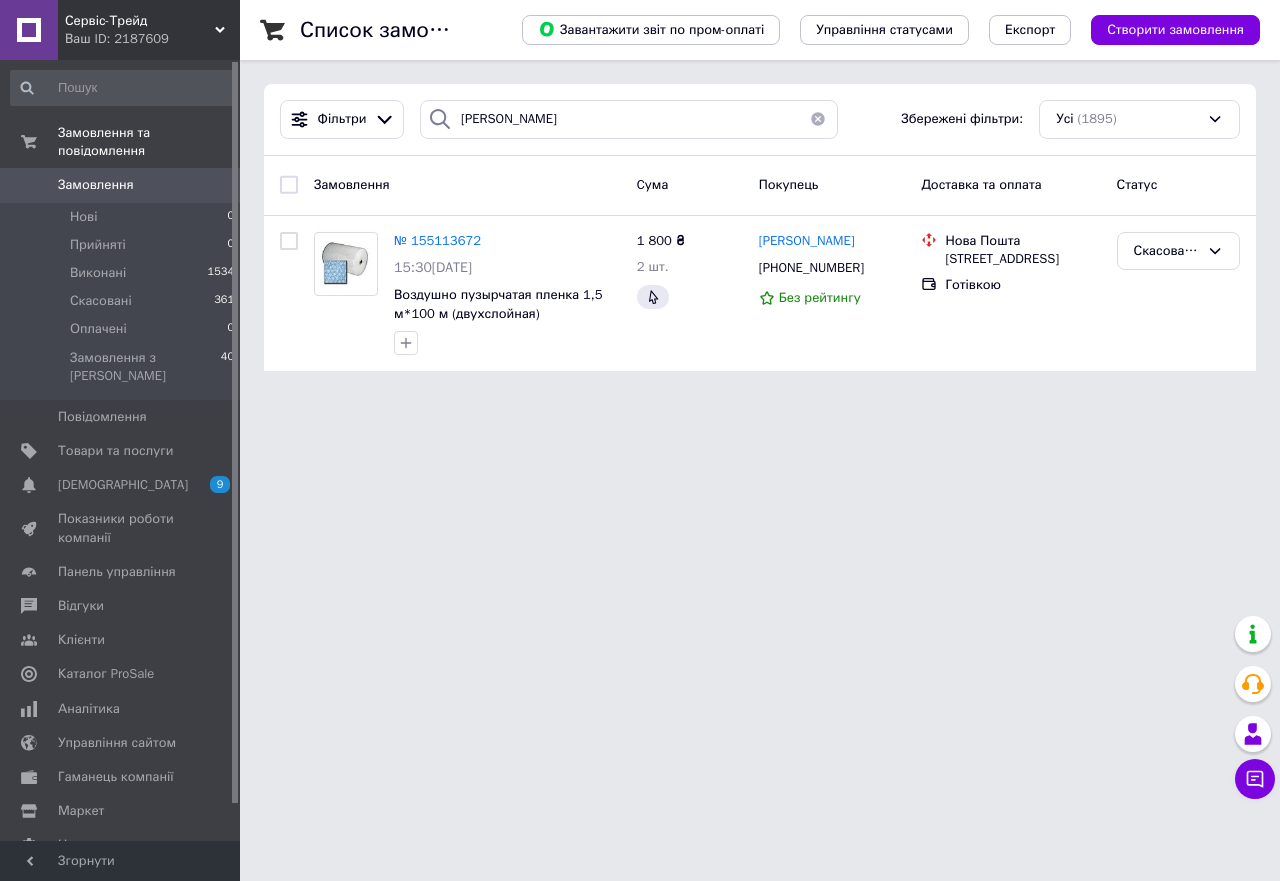 click 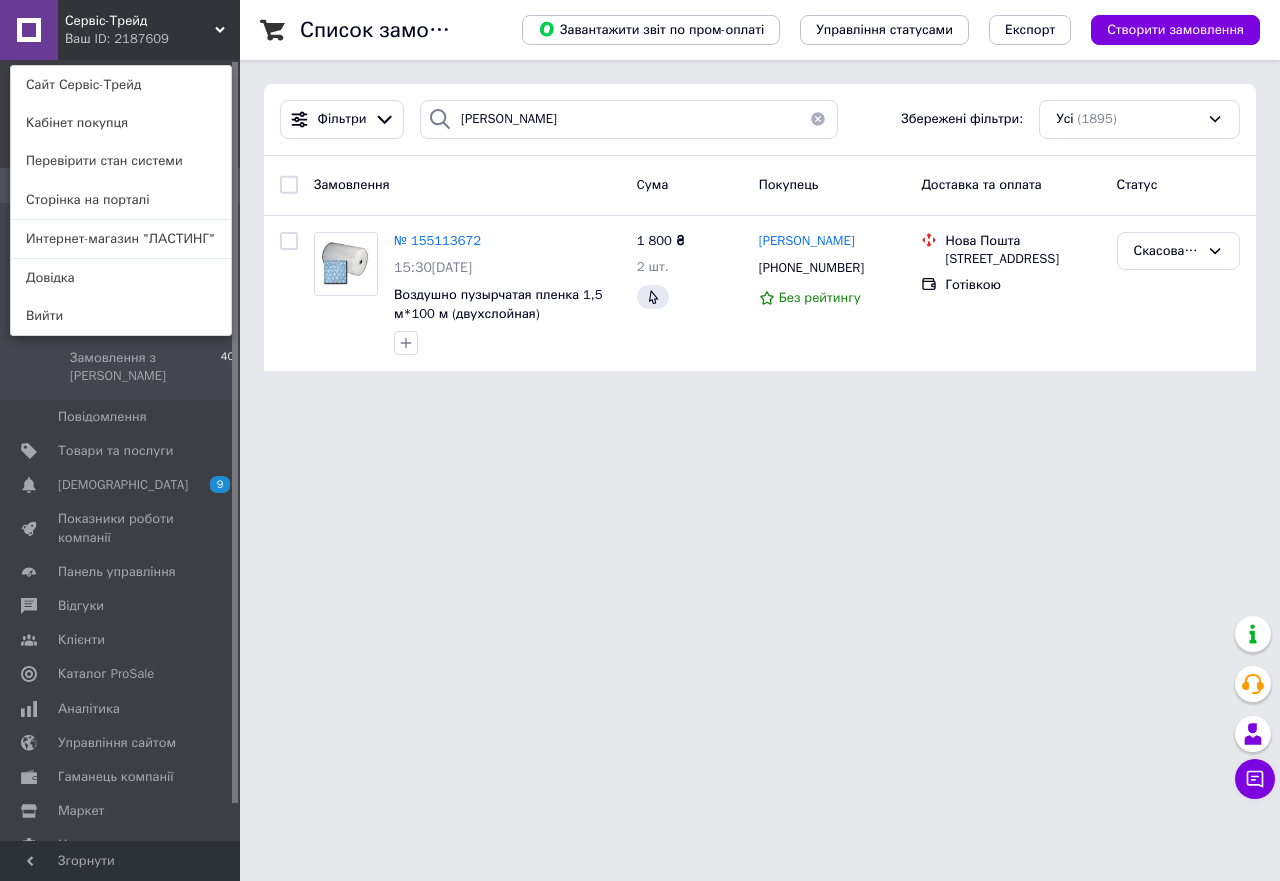 click on "Интернет-магазин "ЛАСТИНГ"" at bounding box center [121, 239] 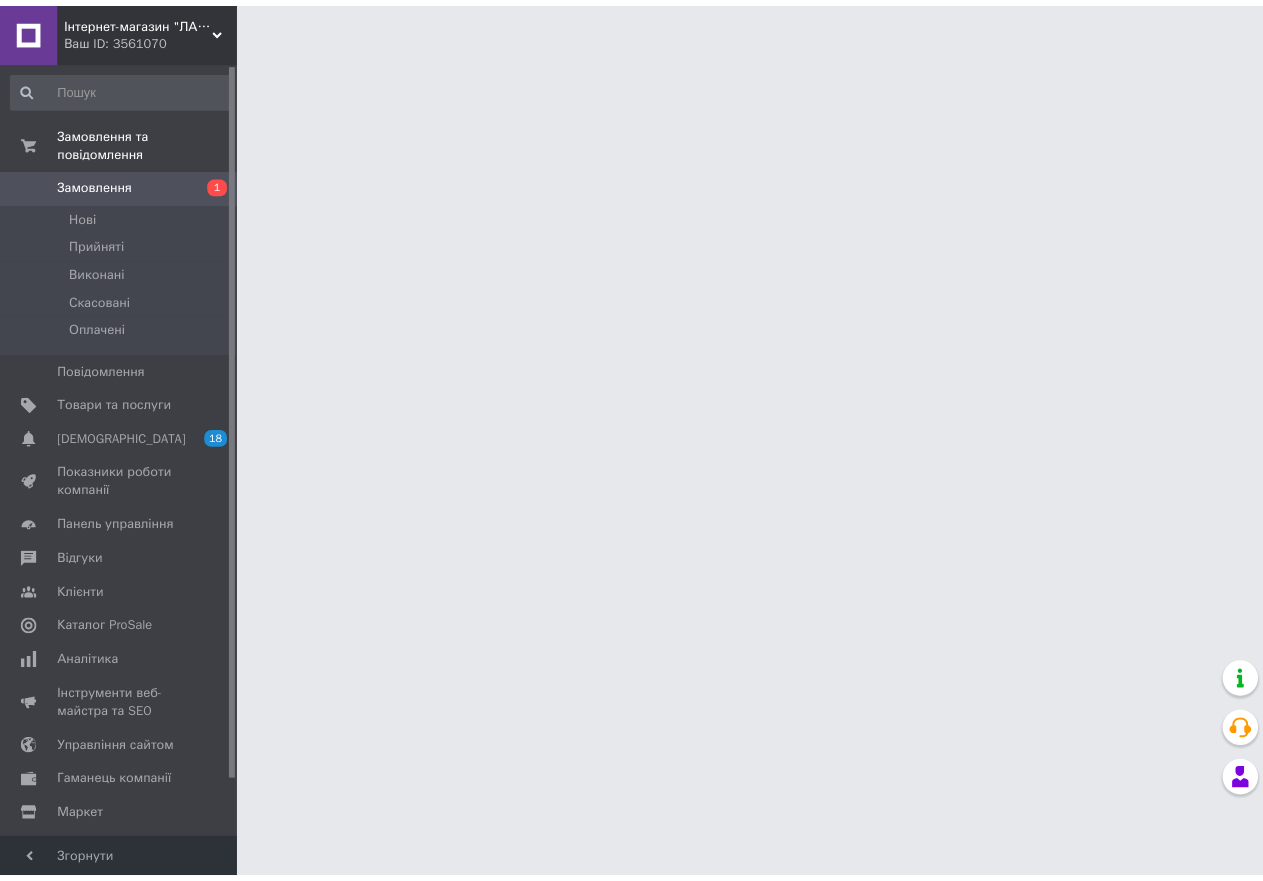 scroll, scrollTop: 0, scrollLeft: 0, axis: both 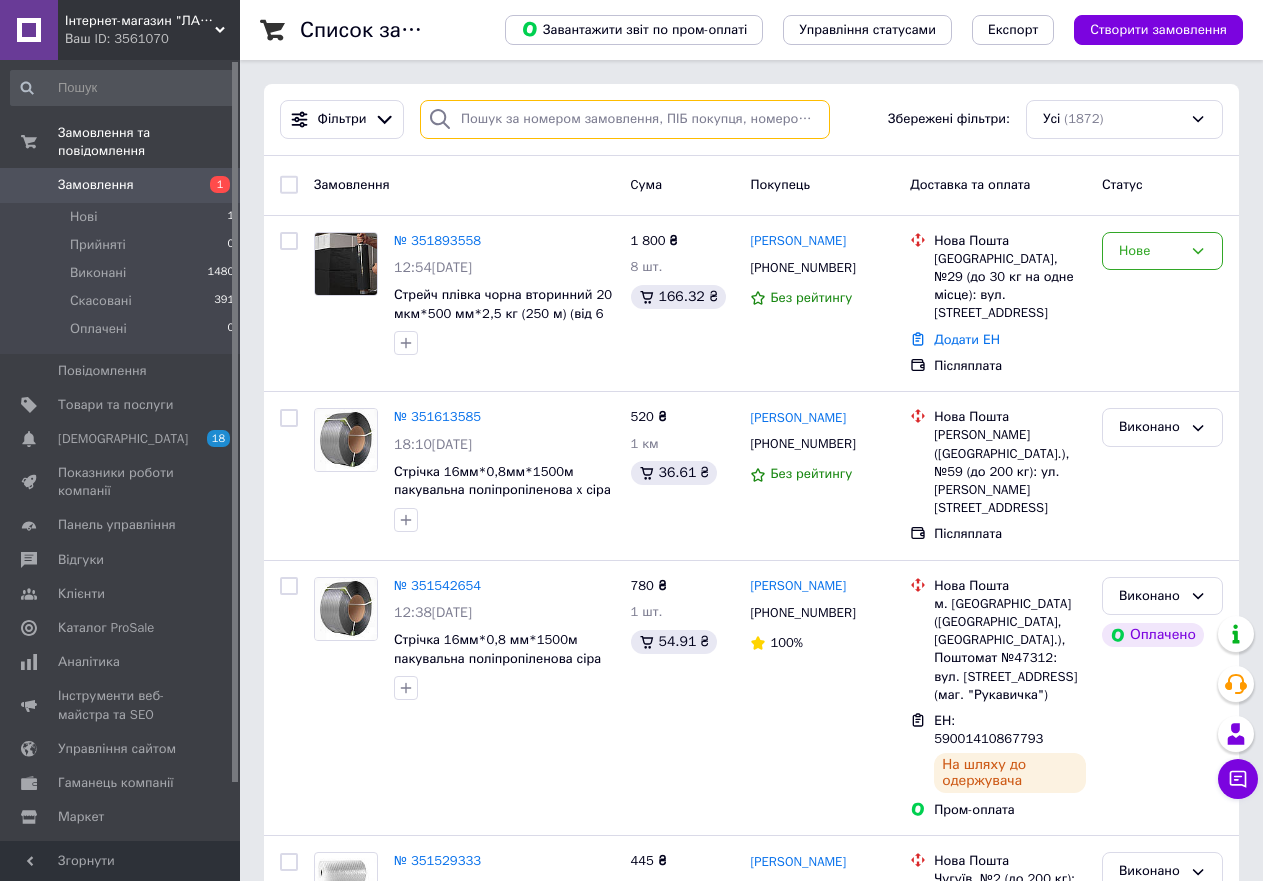 click at bounding box center (625, 119) 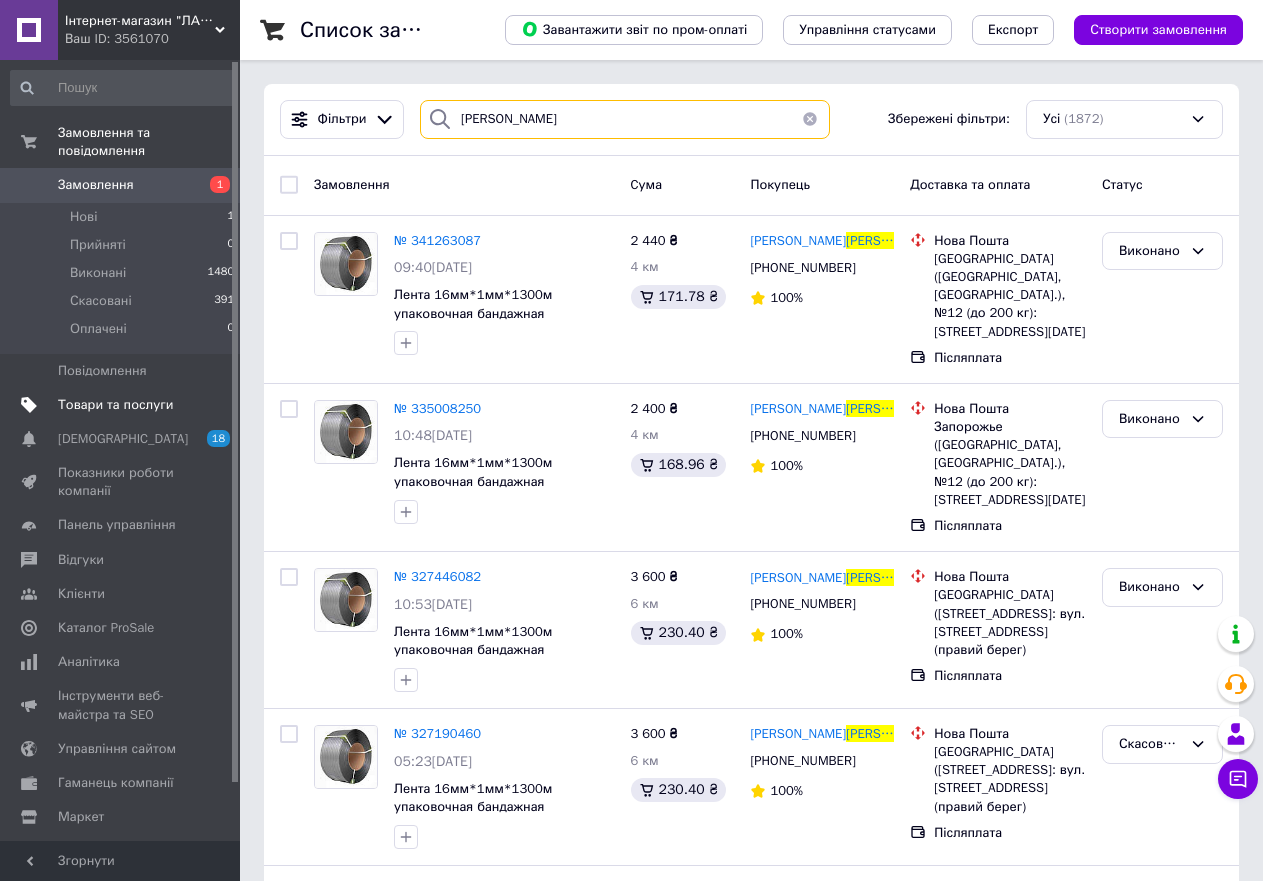 type on "павловский" 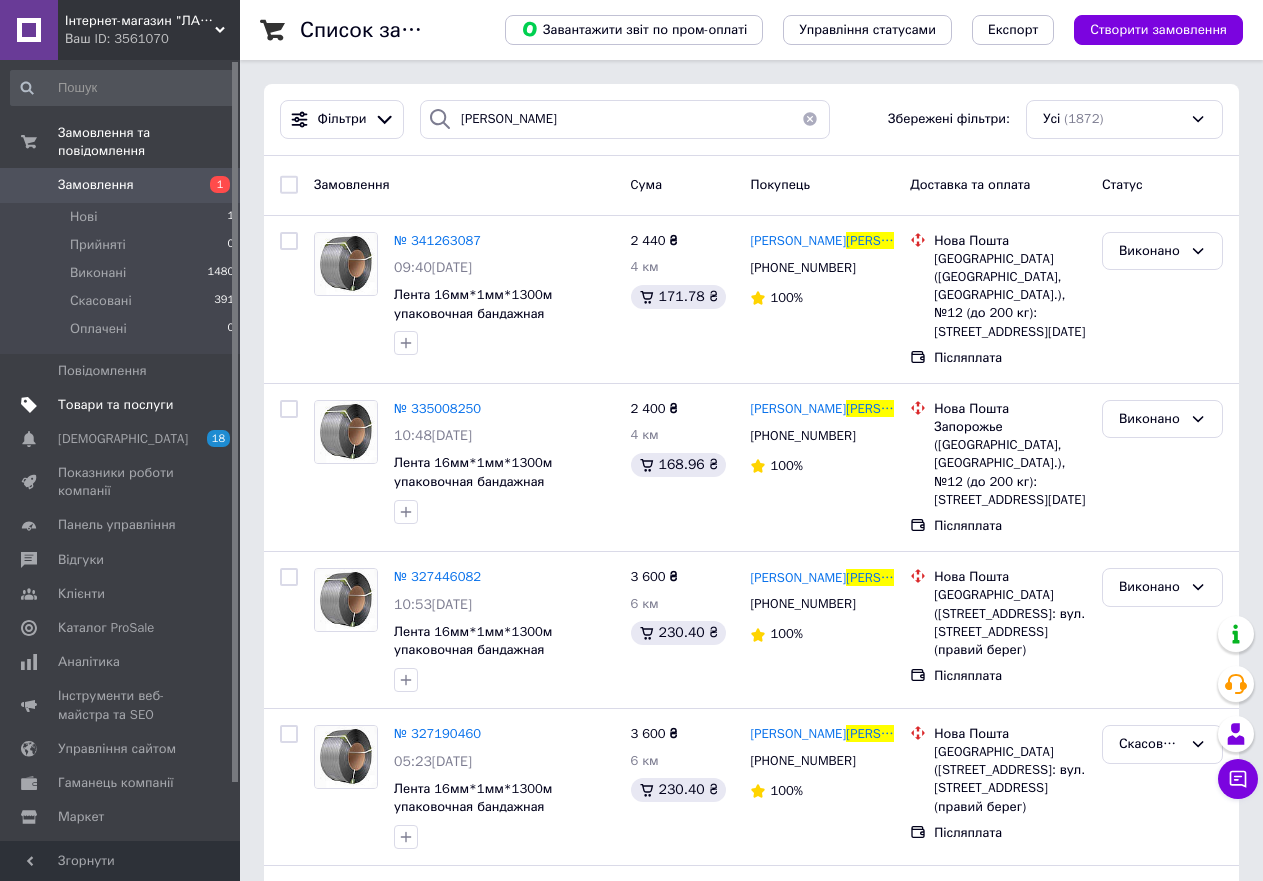 click on "Товари та послуги" at bounding box center (115, 405) 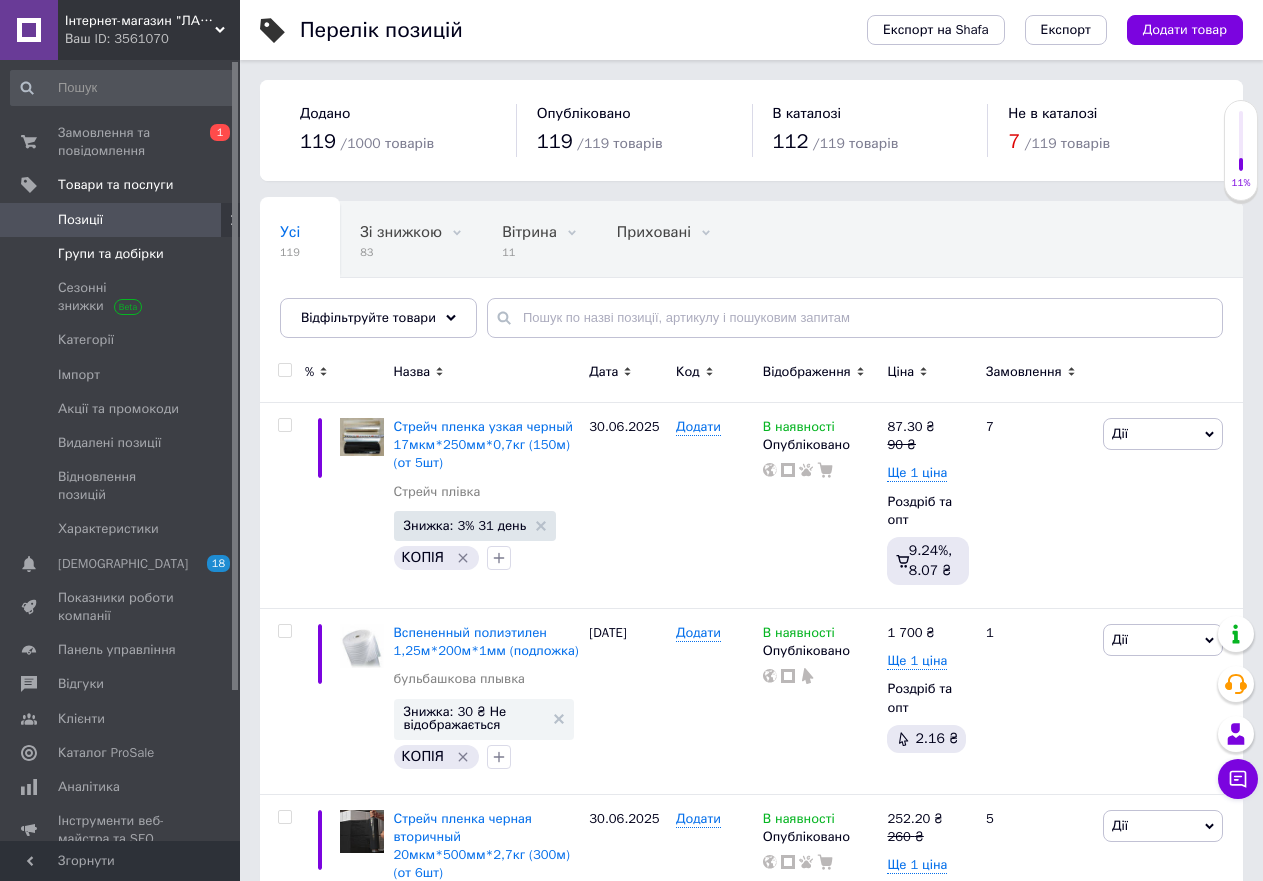 click on "Групи та добірки" at bounding box center (111, 254) 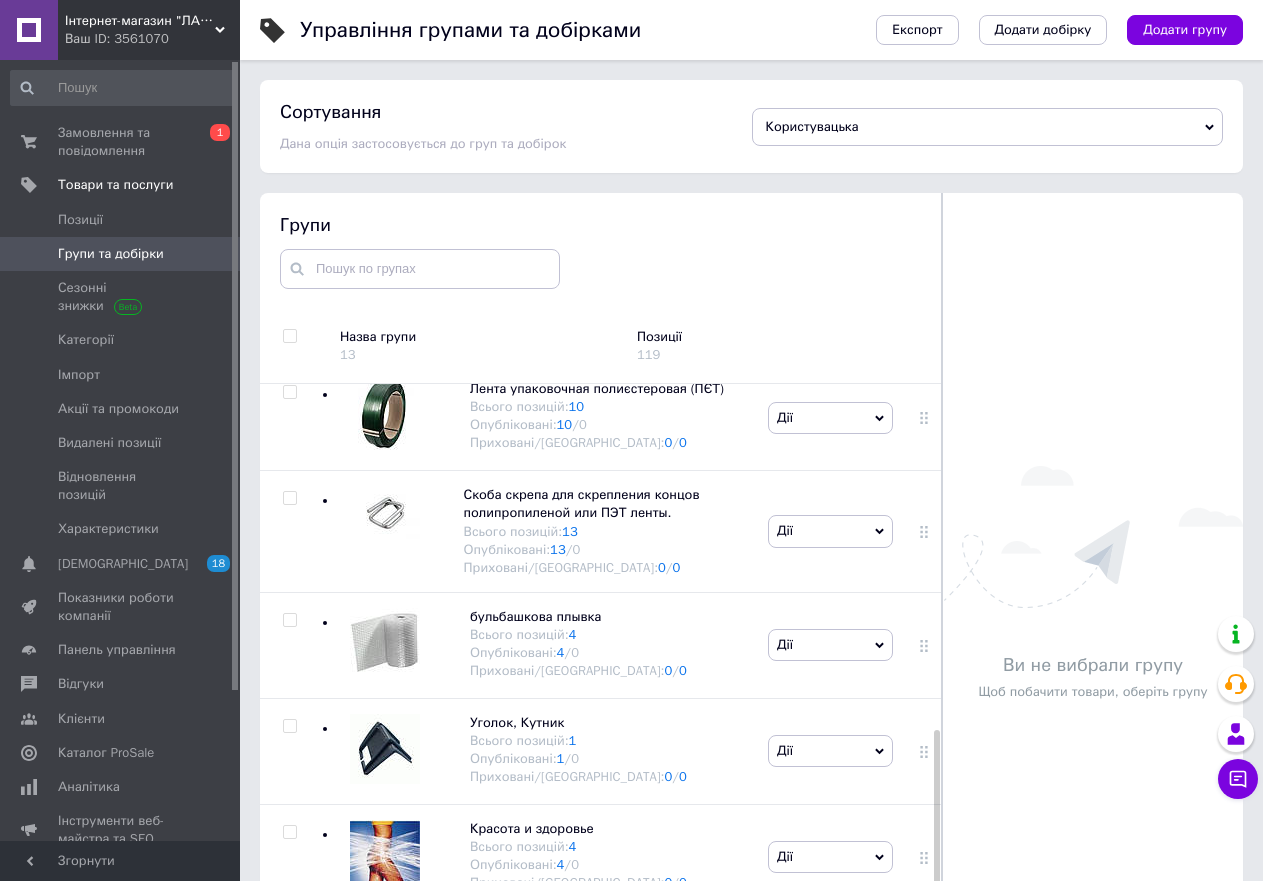 scroll, scrollTop: 840, scrollLeft: 0, axis: vertical 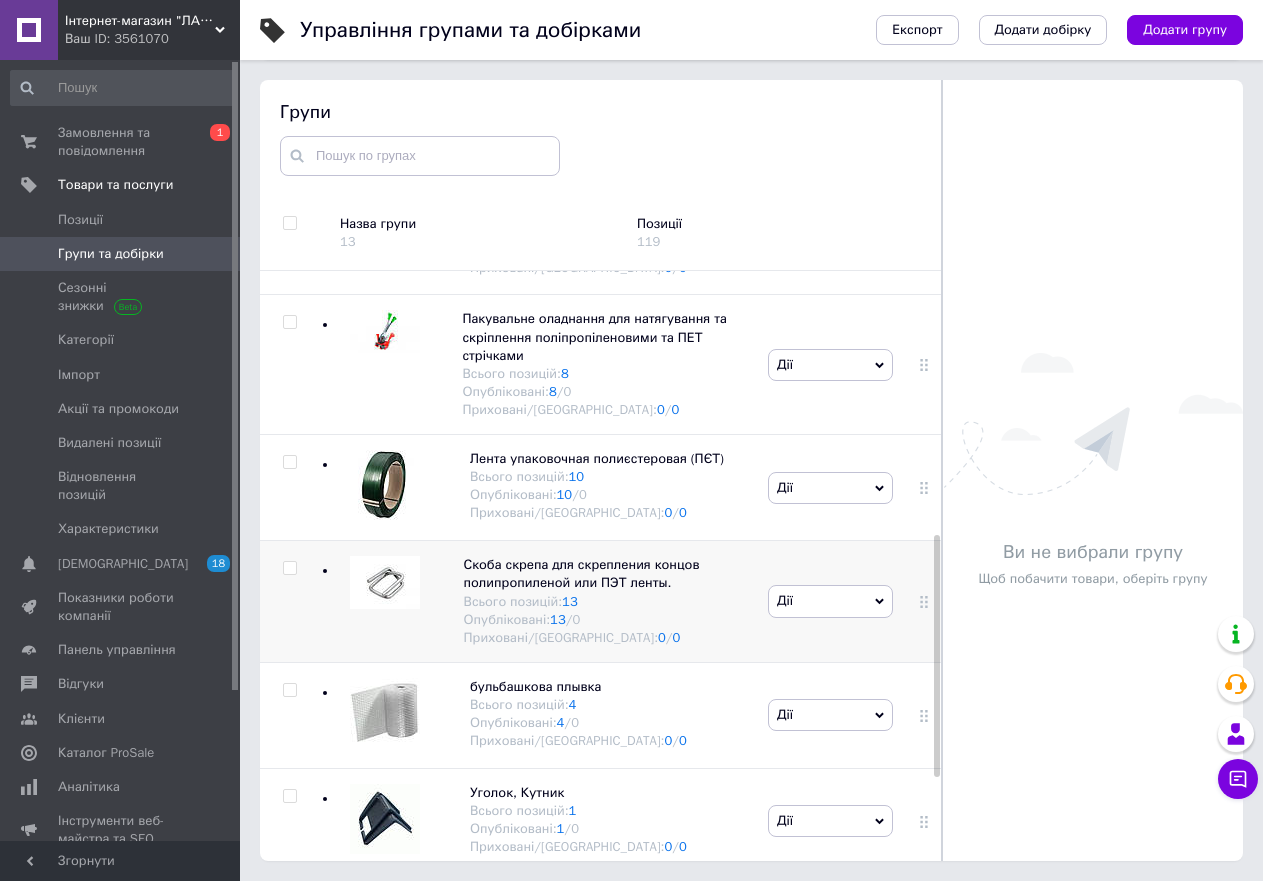 click at bounding box center [385, 582] 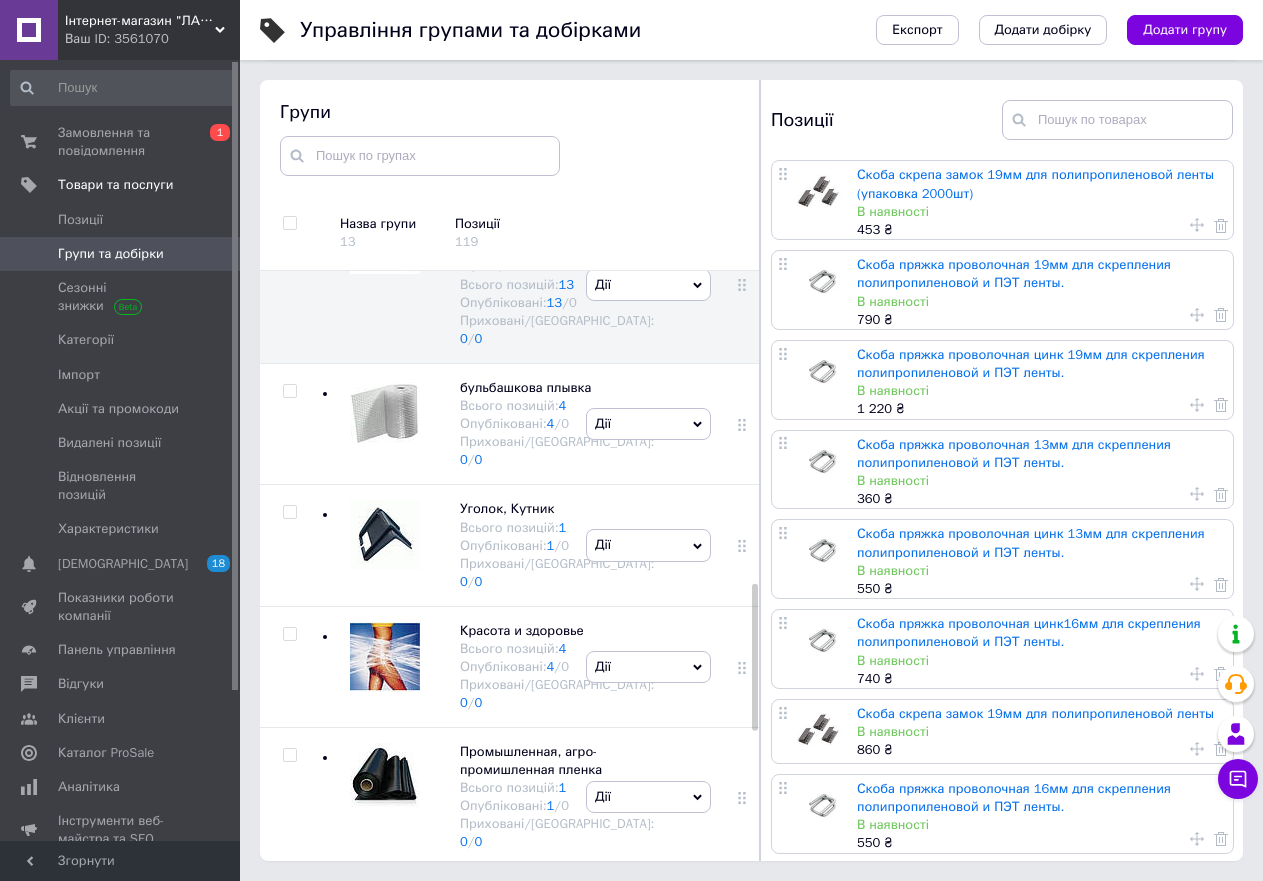 scroll, scrollTop: 1258, scrollLeft: 0, axis: vertical 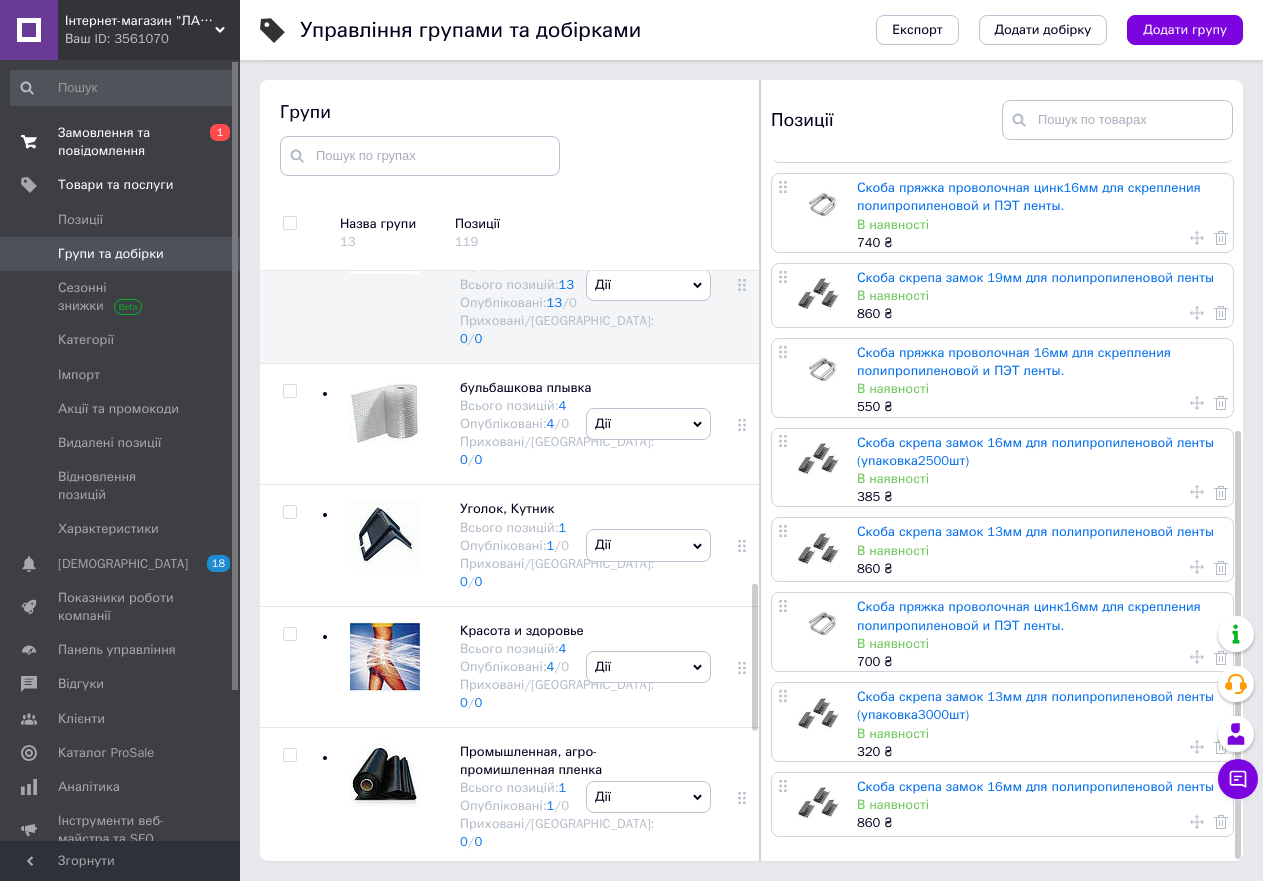 click on "Замовлення та повідомлення" at bounding box center [121, 142] 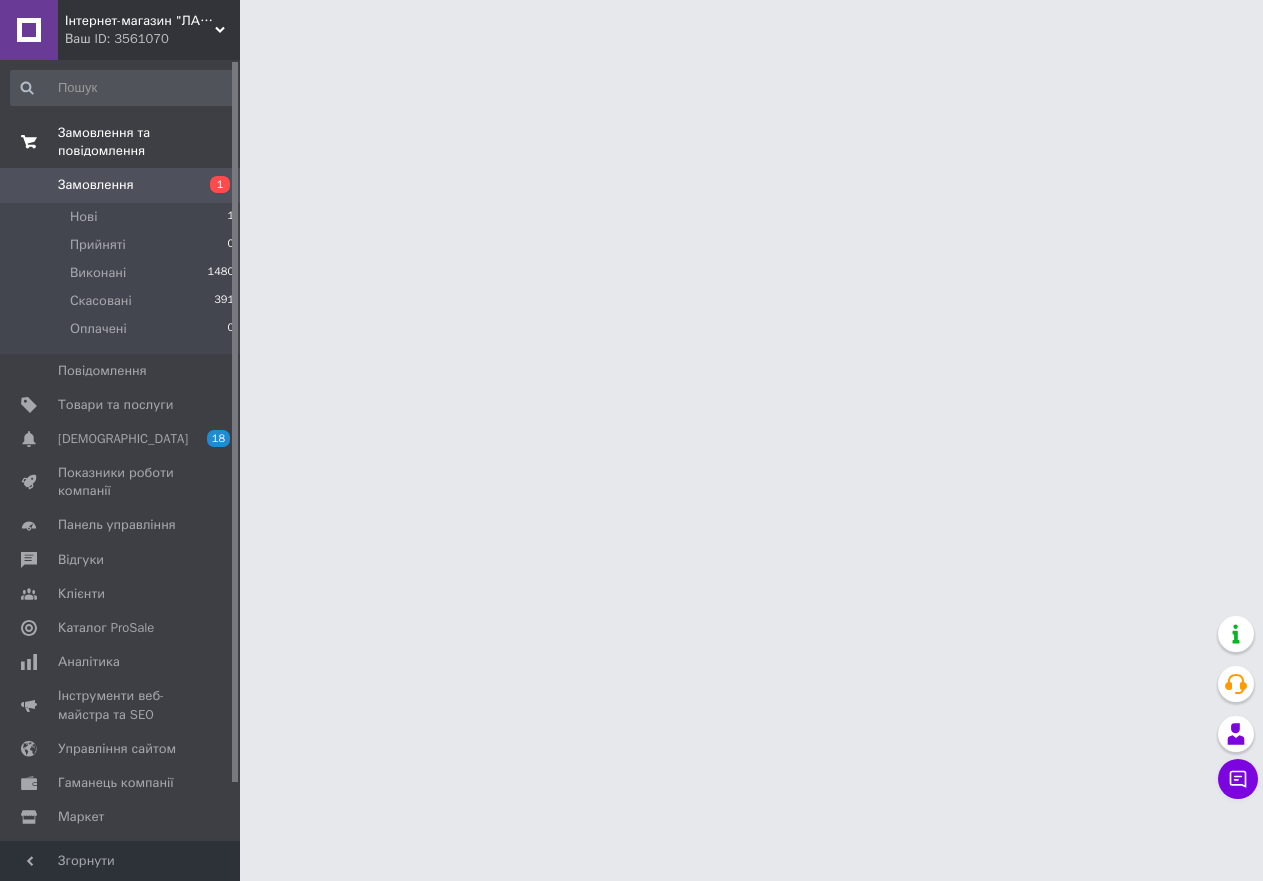 scroll, scrollTop: 0, scrollLeft: 0, axis: both 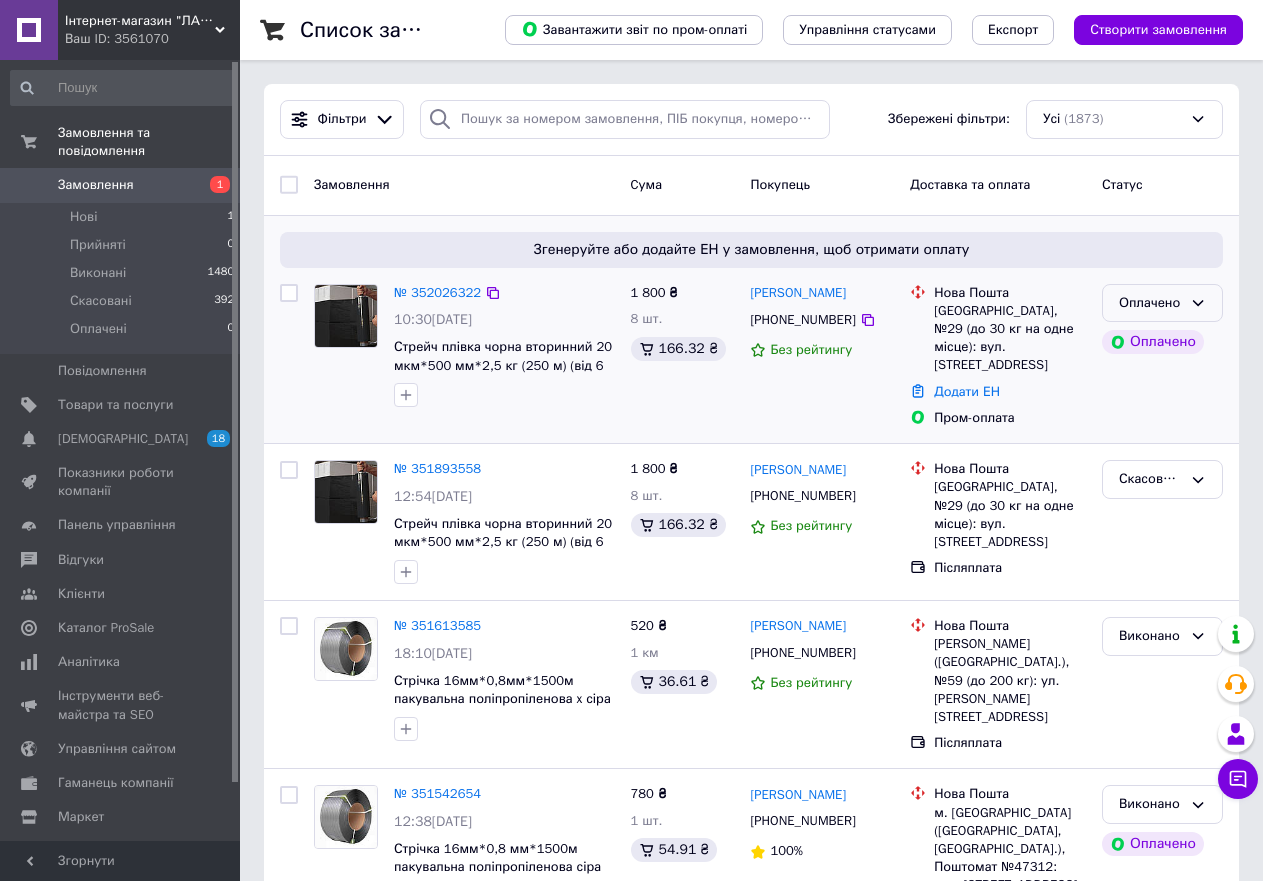 click on "Оплачено" at bounding box center [1150, 303] 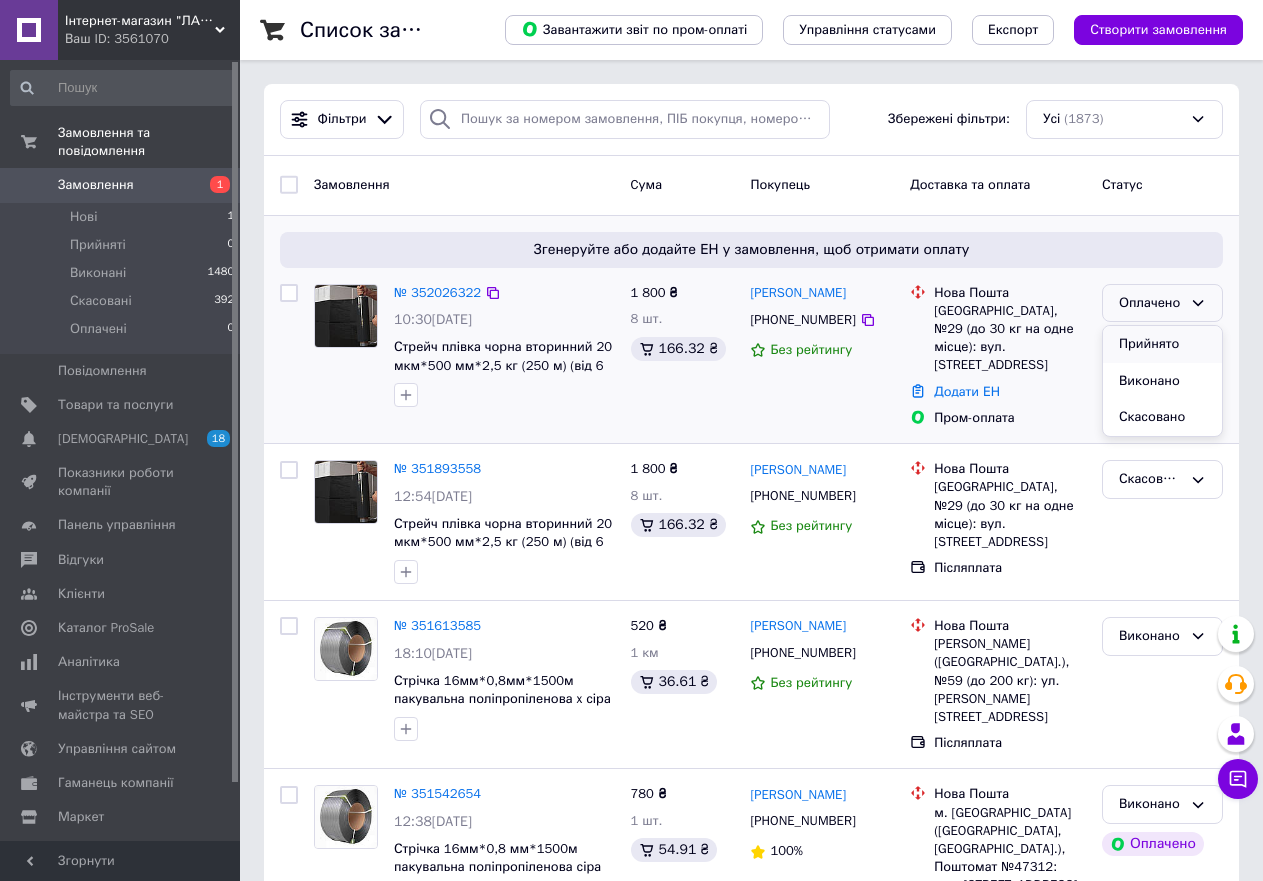 click on "Прийнято" at bounding box center (1162, 344) 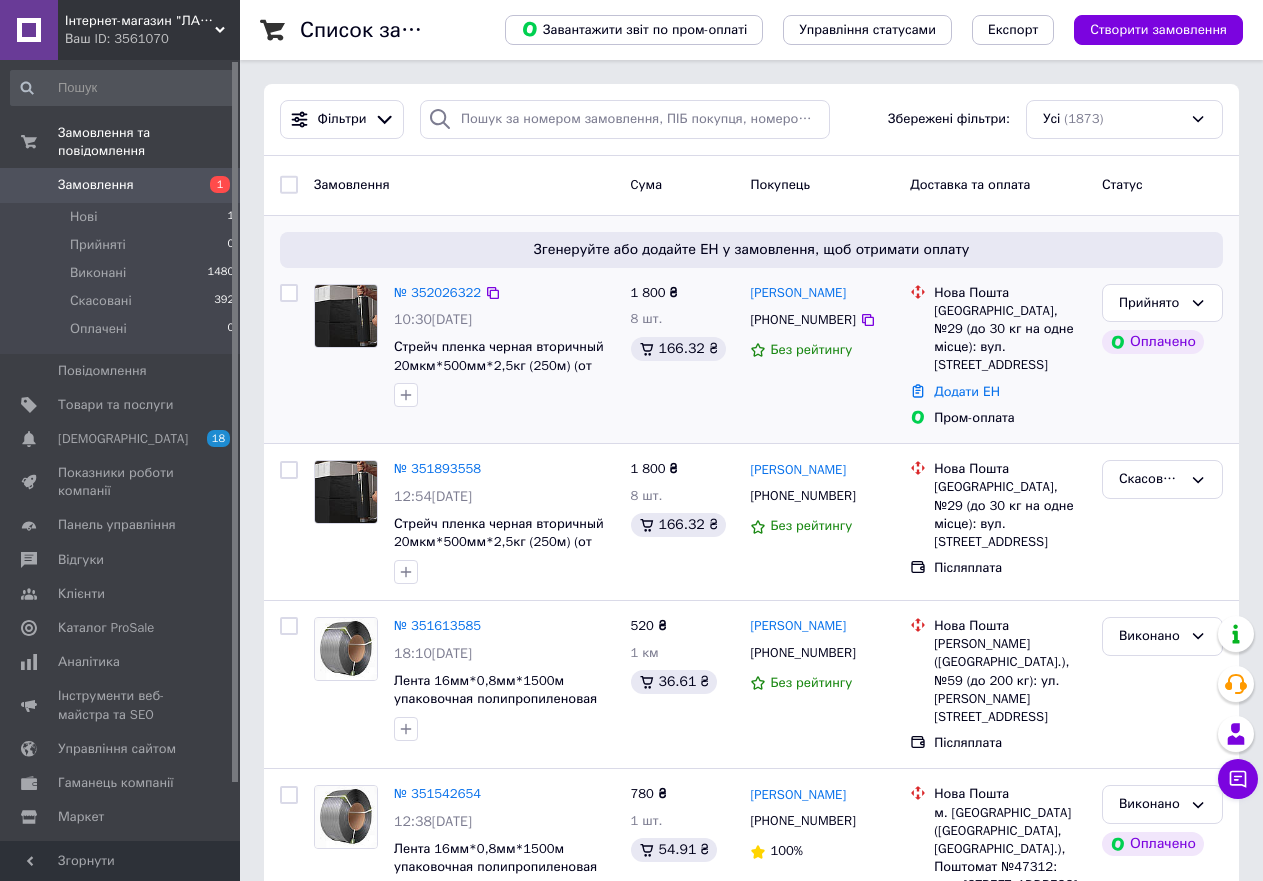 click on "Інтернет-магазин "ЛАСТІНГ"" at bounding box center (140, 21) 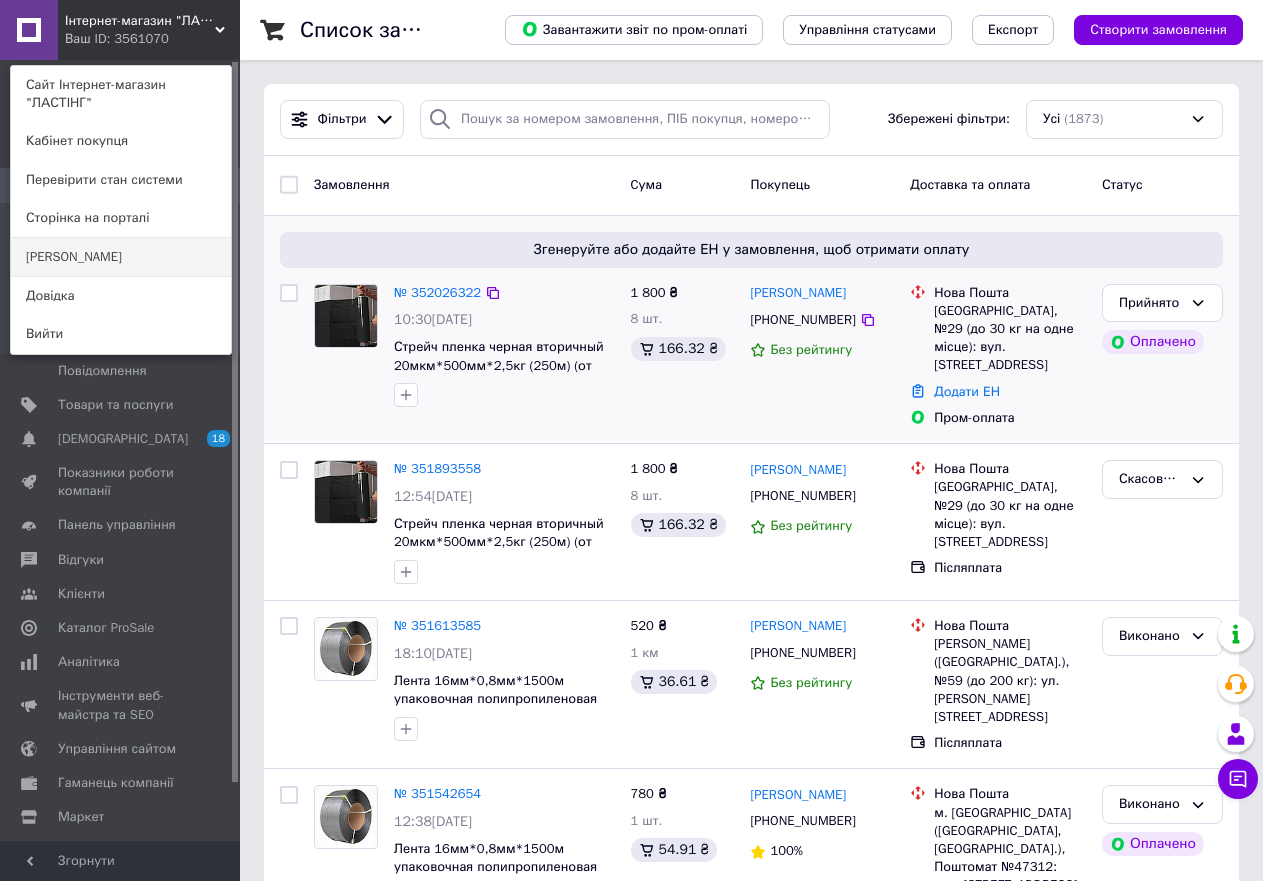 click on "Сервис-Трейд" at bounding box center (121, 257) 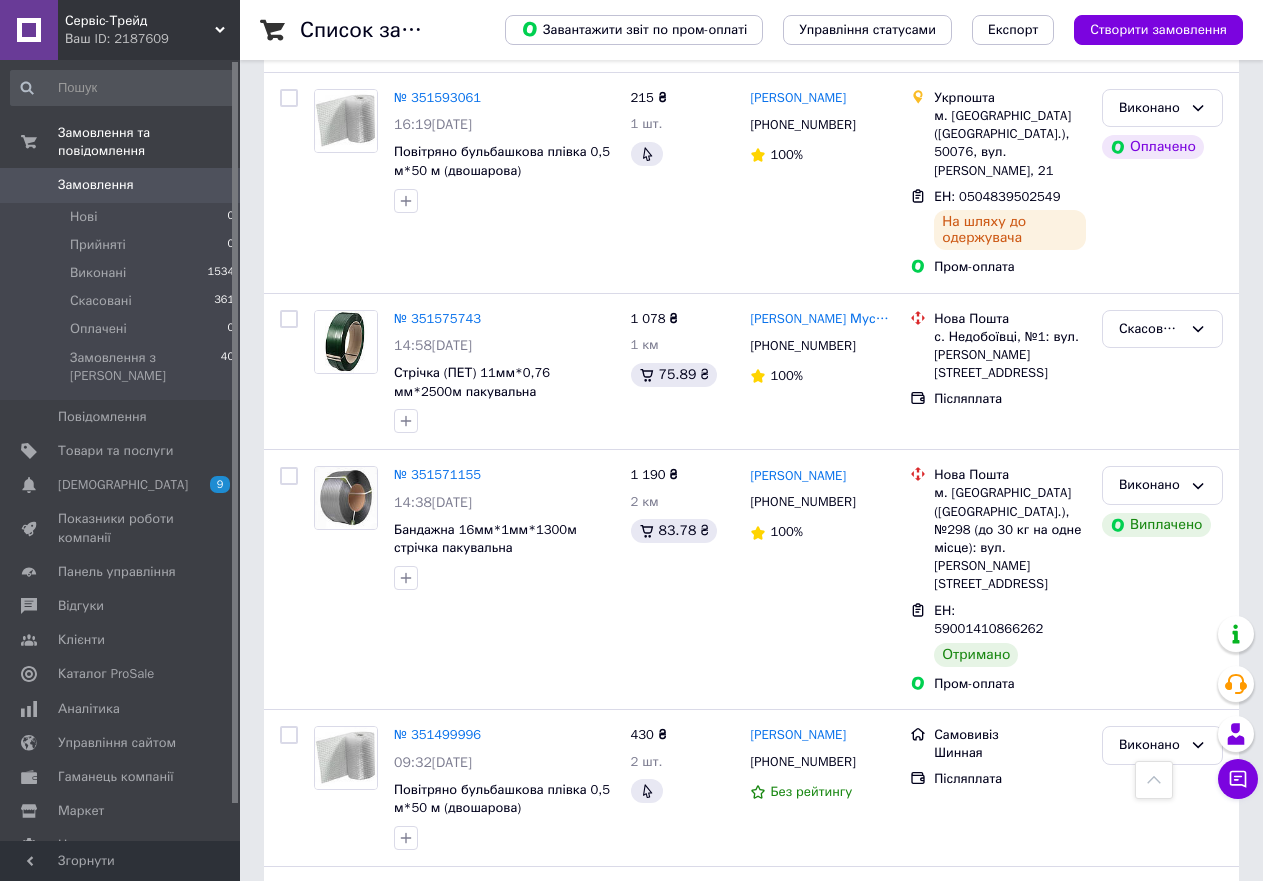 scroll, scrollTop: 0, scrollLeft: 0, axis: both 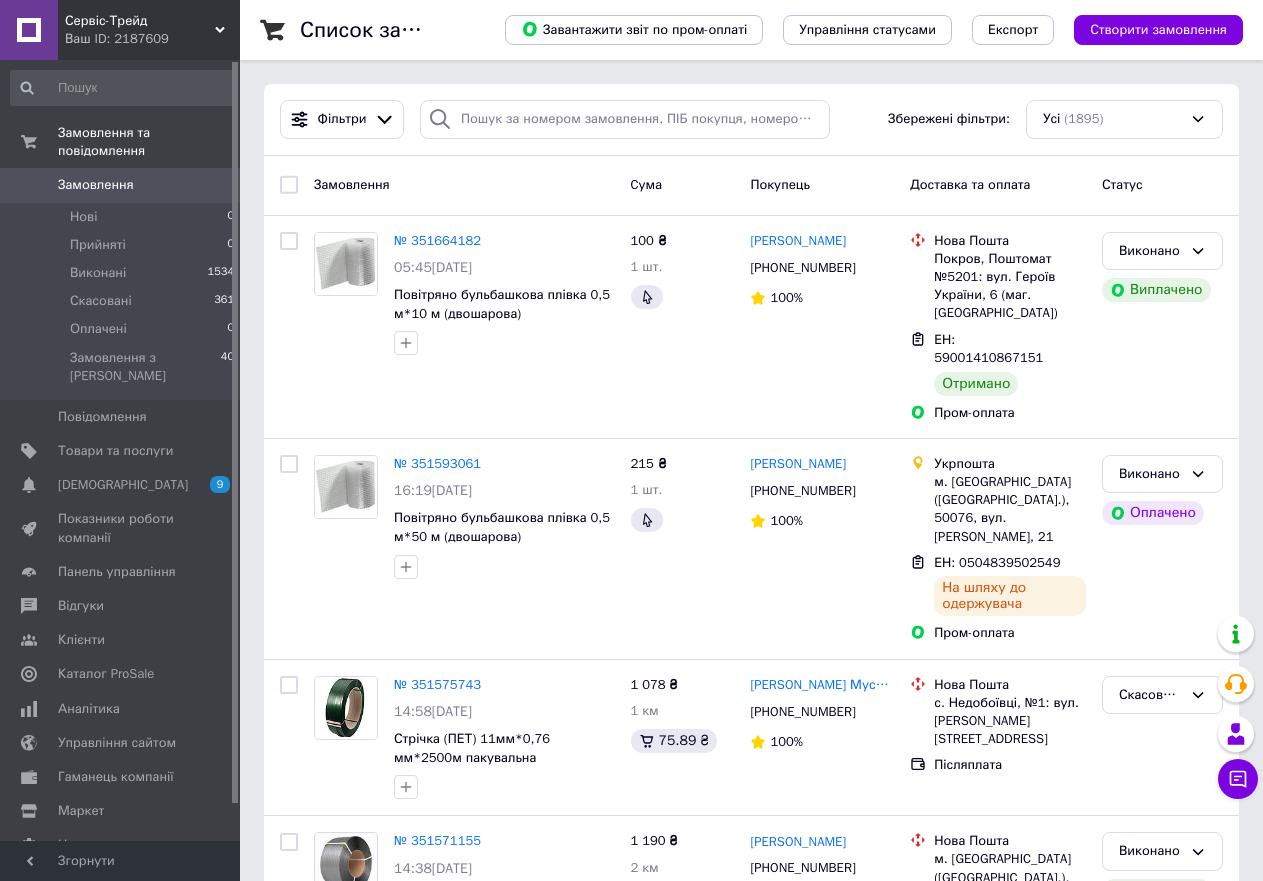 click 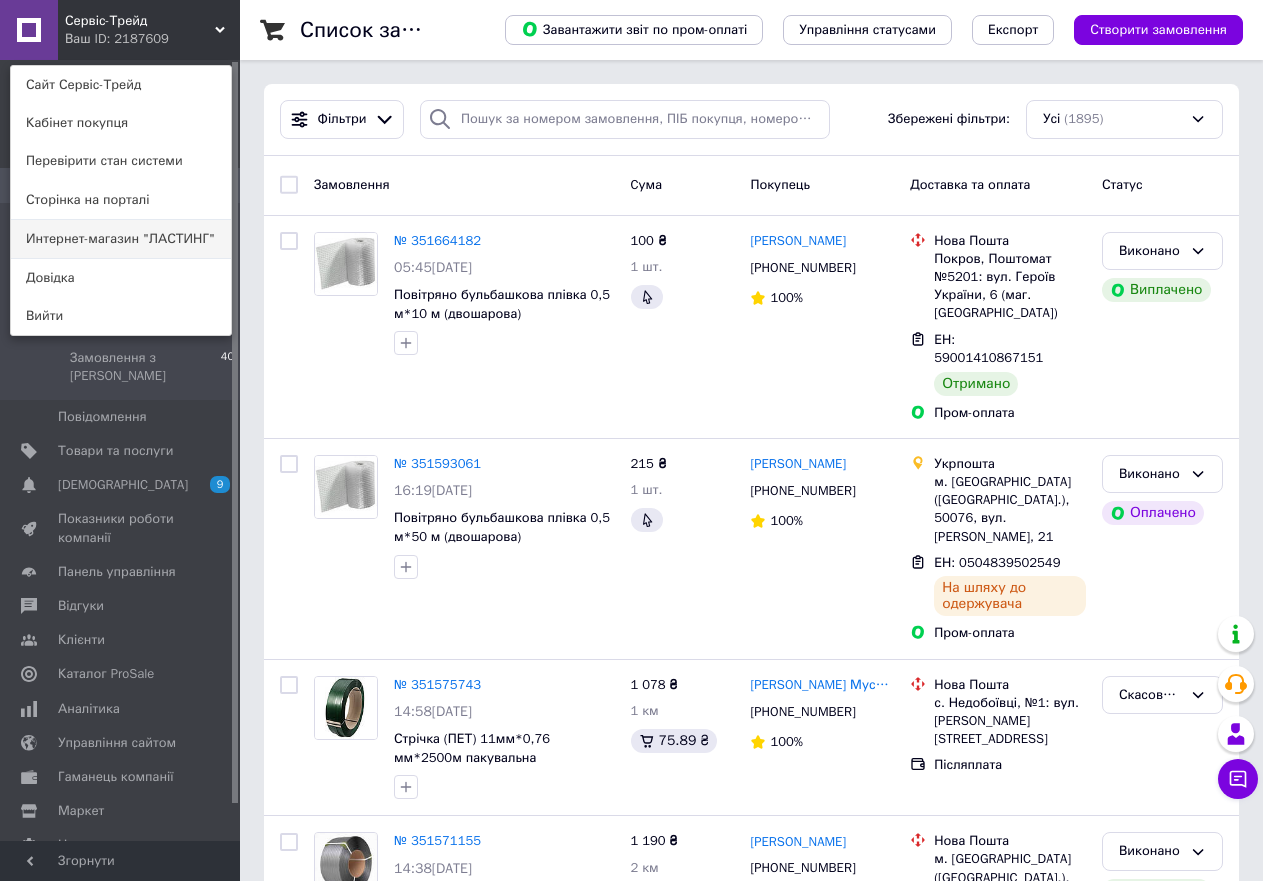 click on "Интернет-магазин "ЛАСТИНГ"" at bounding box center [121, 239] 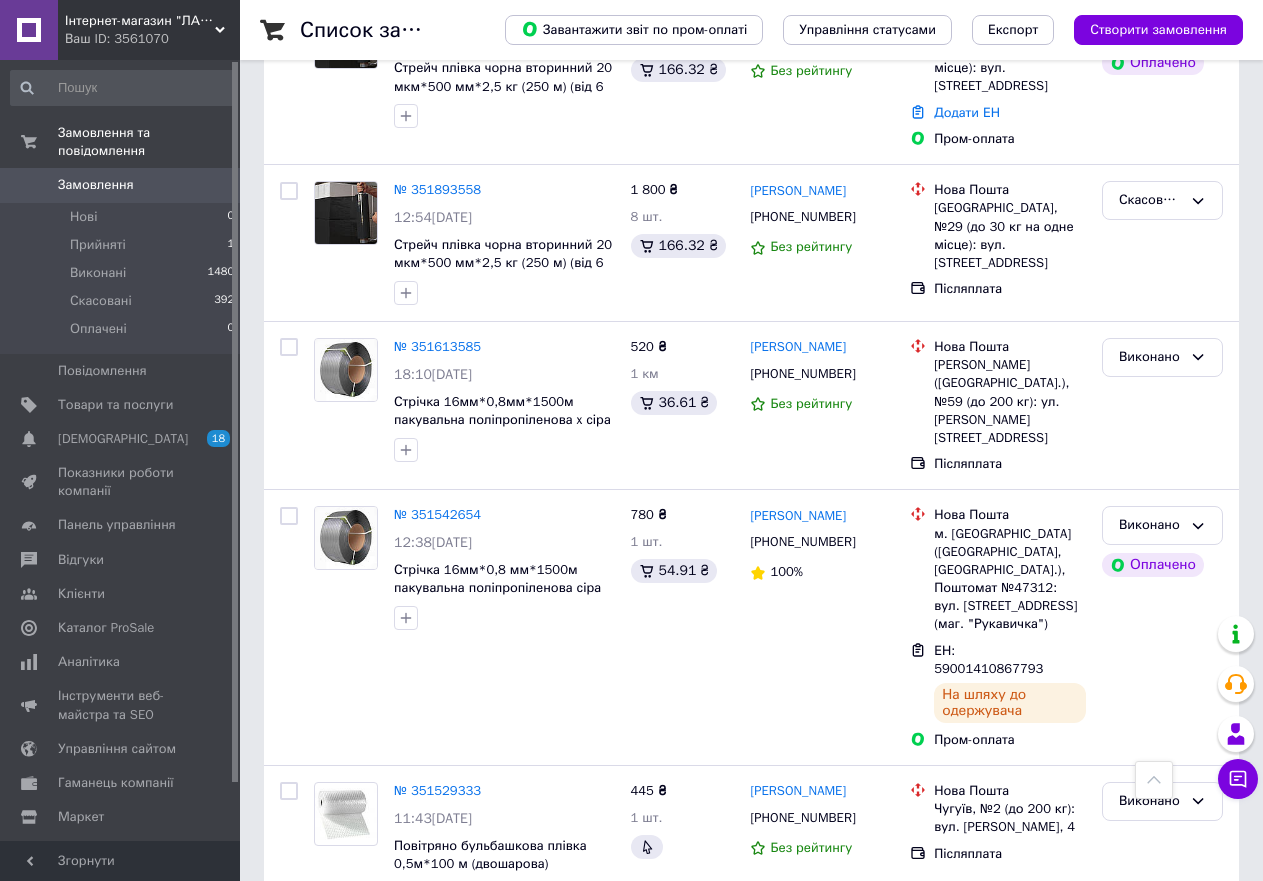scroll, scrollTop: 0, scrollLeft: 0, axis: both 